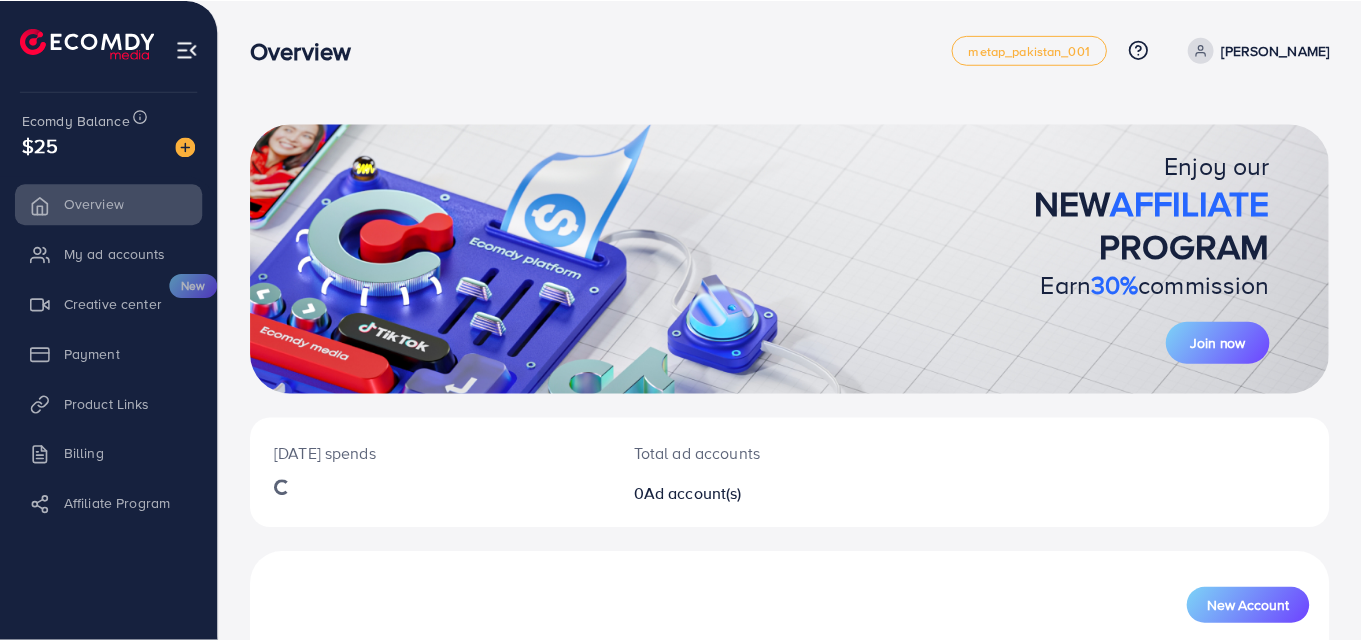 scroll, scrollTop: 0, scrollLeft: 0, axis: both 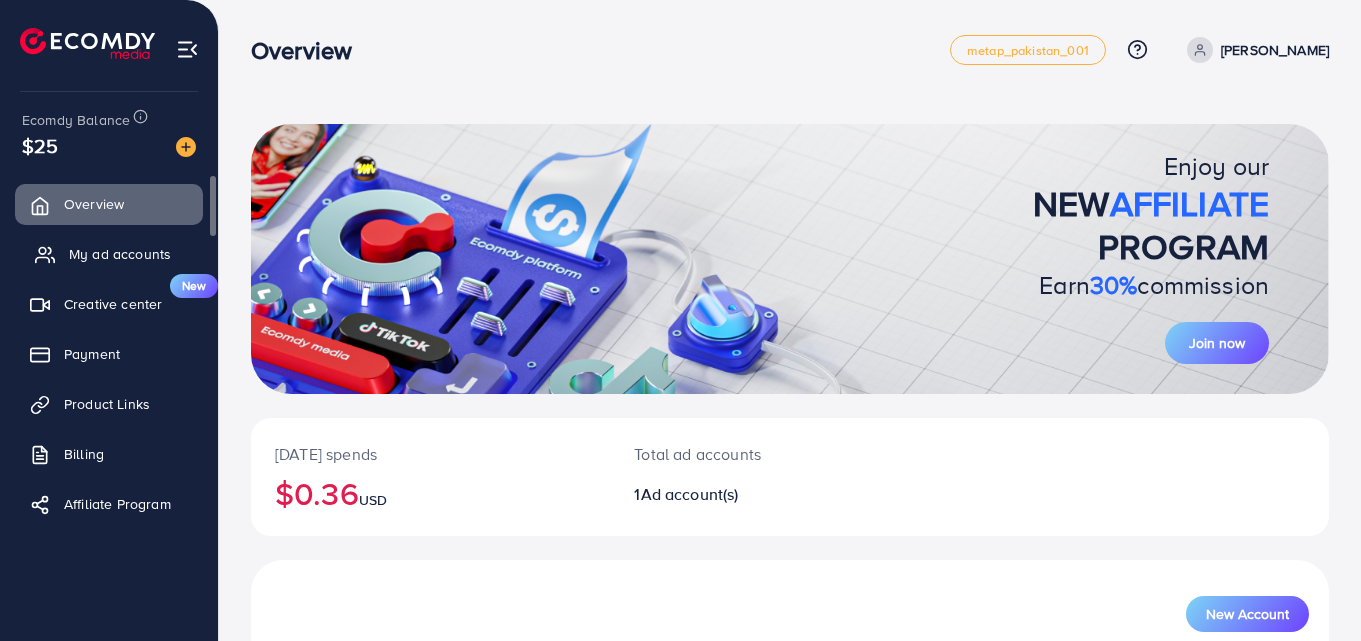 click on "My ad accounts" at bounding box center (109, 254) 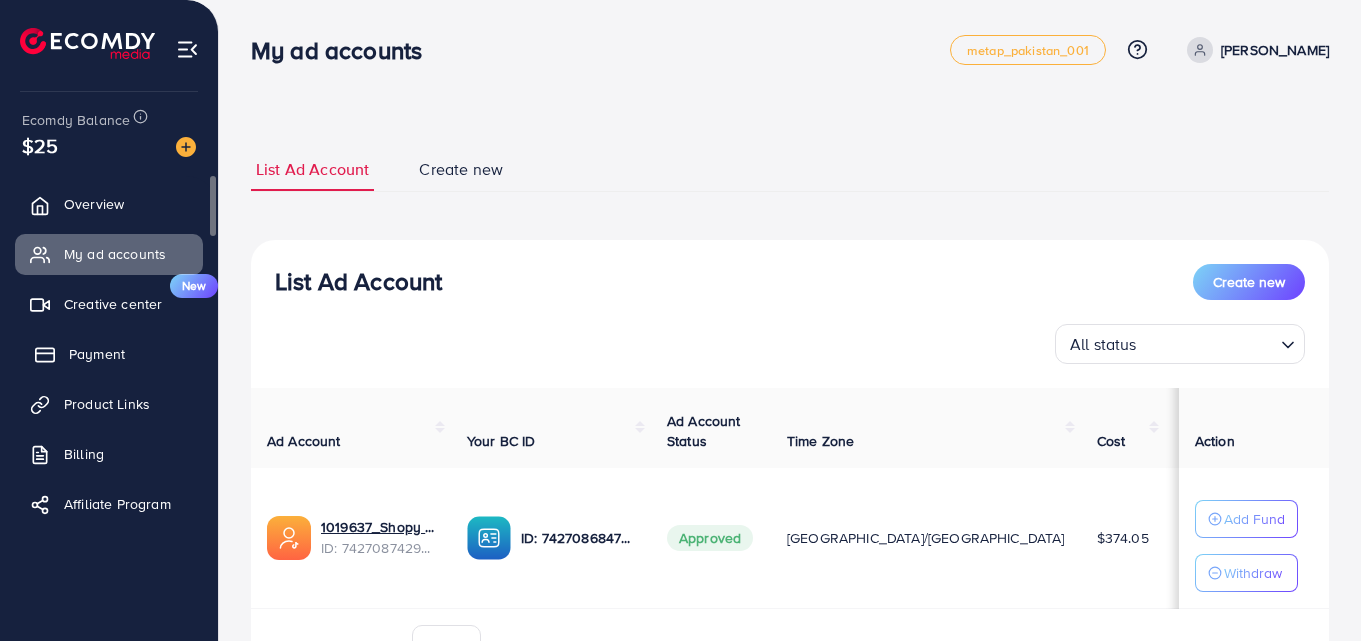 click on "Payment" at bounding box center (109, 354) 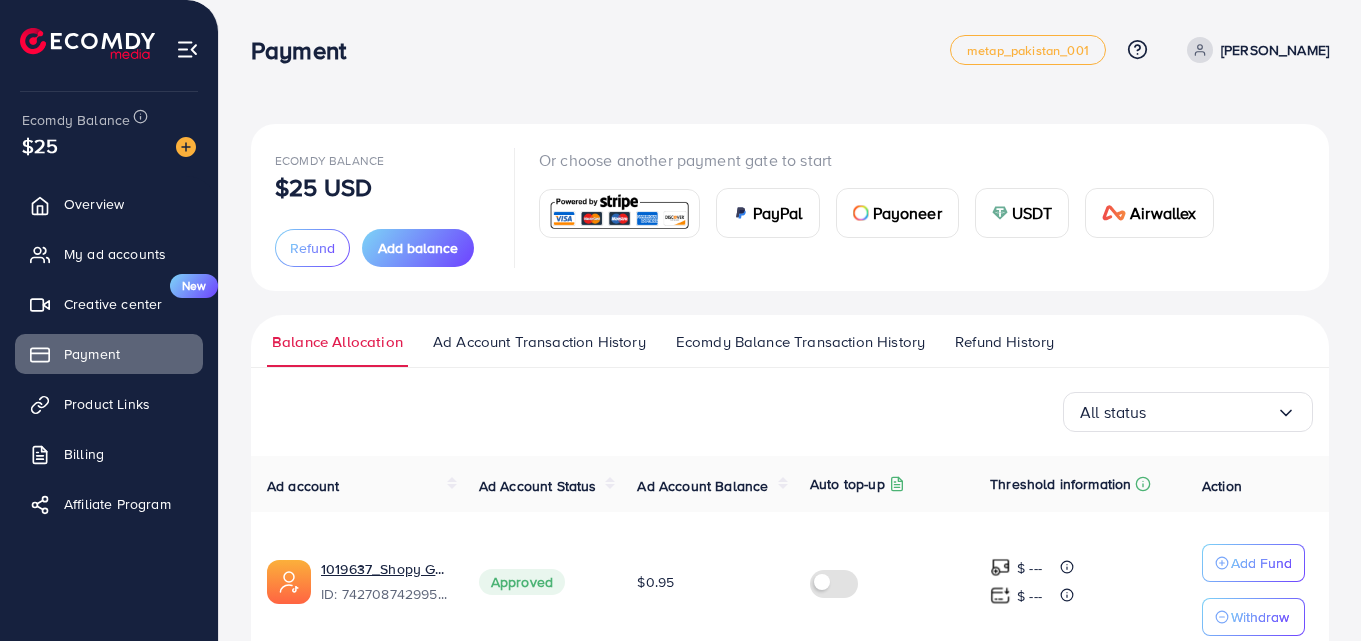 click on "USDT" at bounding box center [1032, 213] 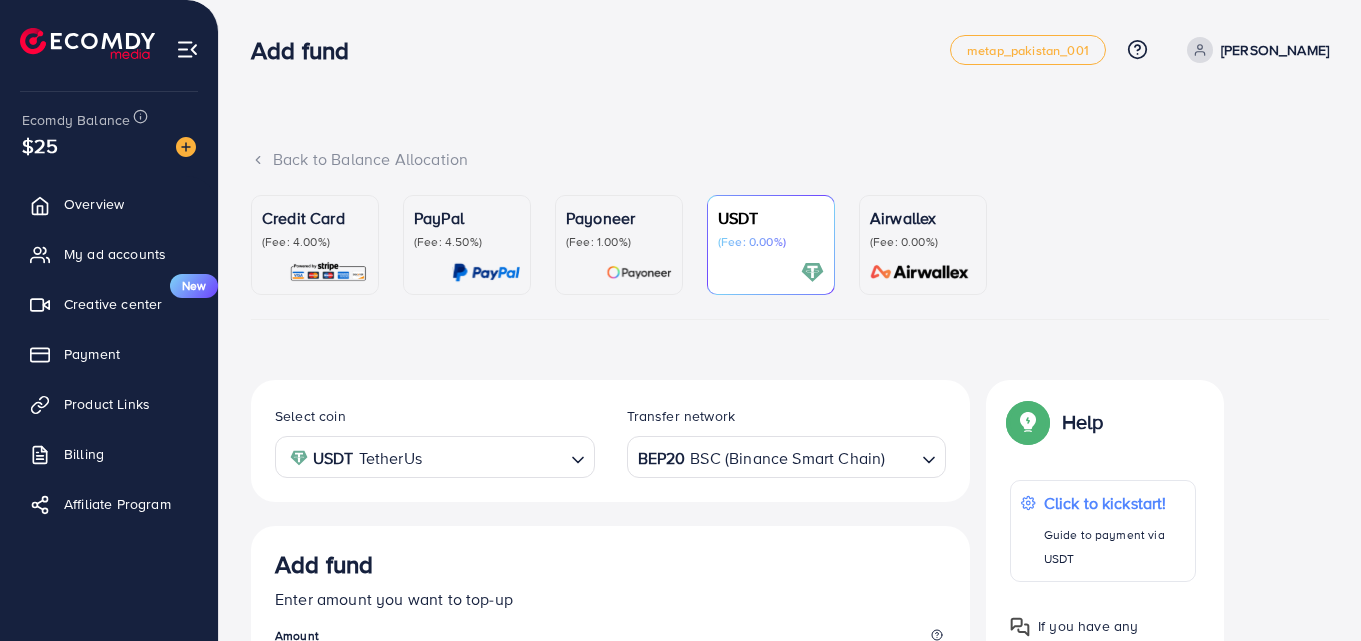 scroll, scrollTop: 356, scrollLeft: 0, axis: vertical 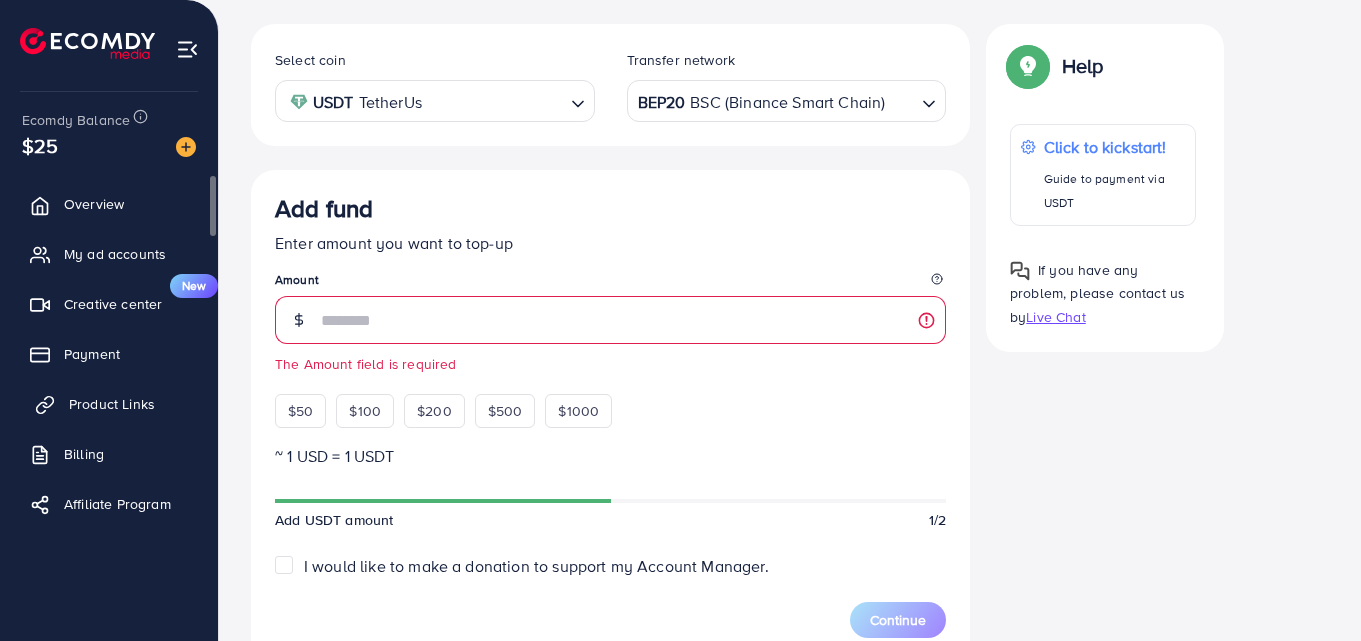 click on "Product Links" at bounding box center (112, 404) 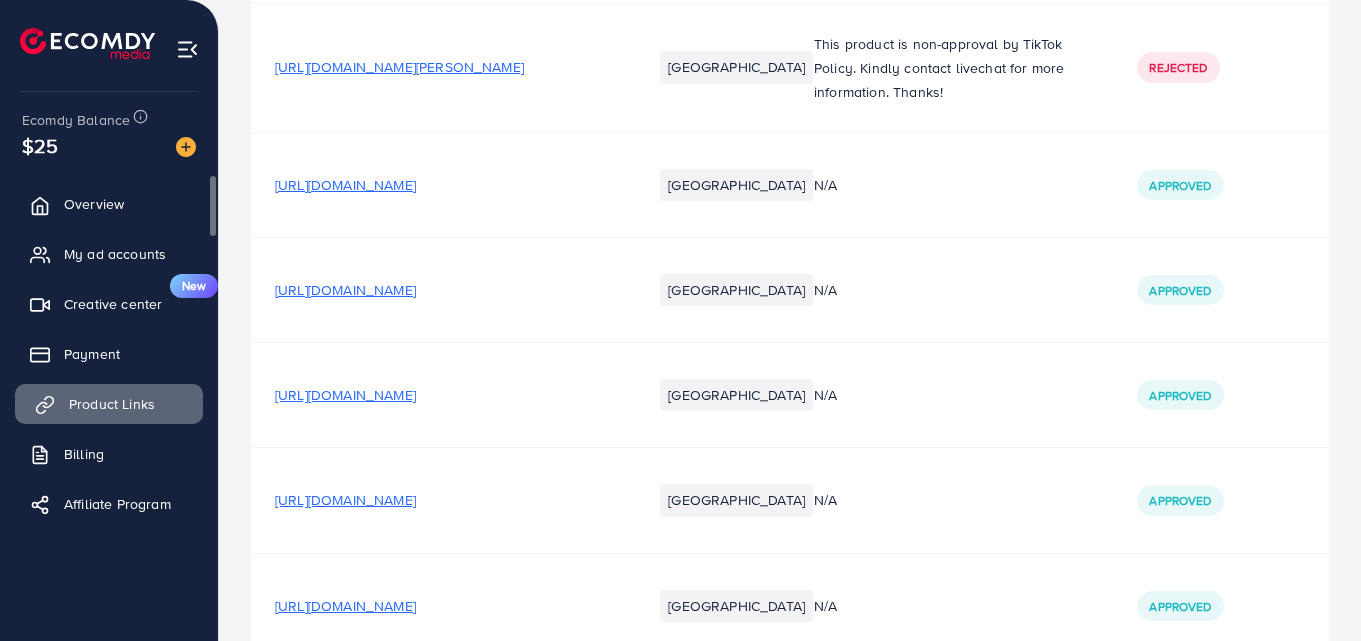 scroll, scrollTop: 0, scrollLeft: 0, axis: both 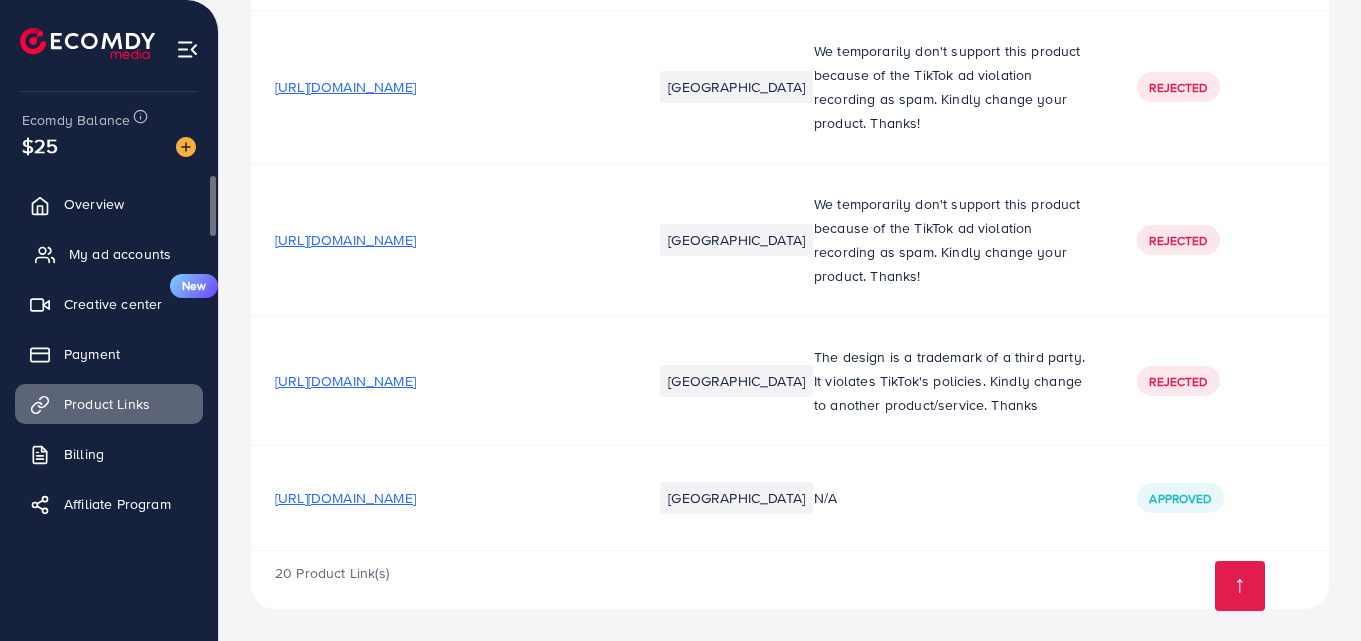 click on "My ad accounts" at bounding box center [120, 254] 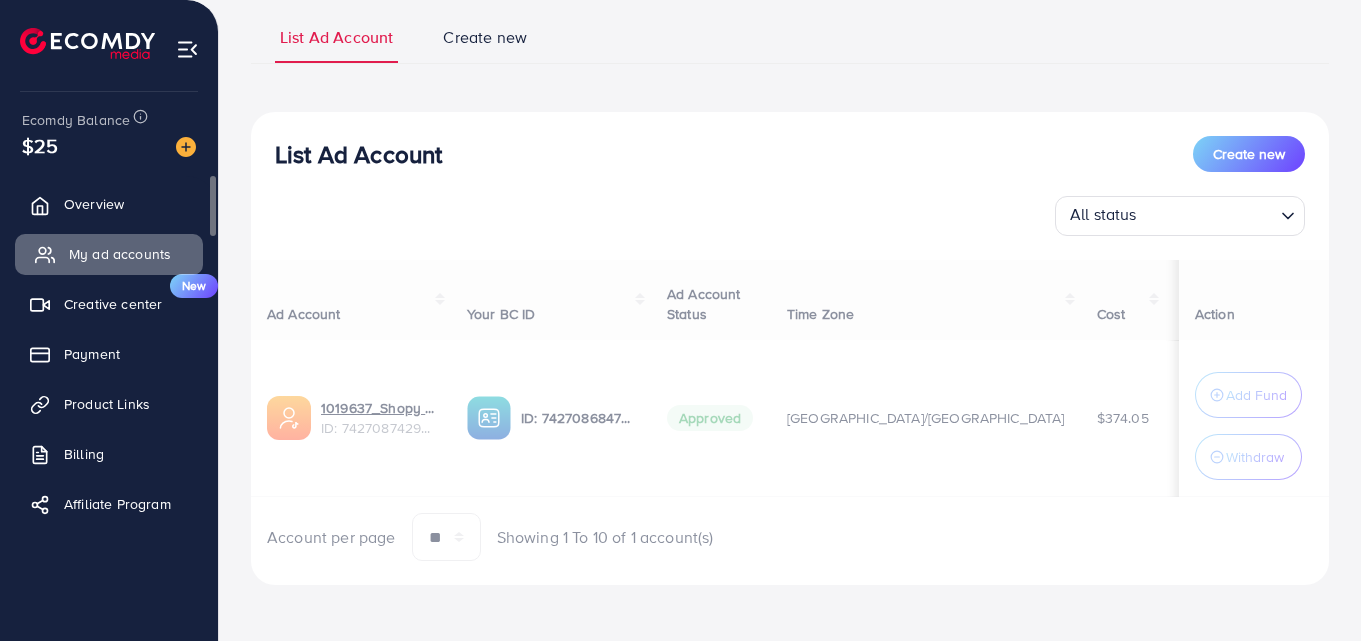 scroll, scrollTop: 0, scrollLeft: 0, axis: both 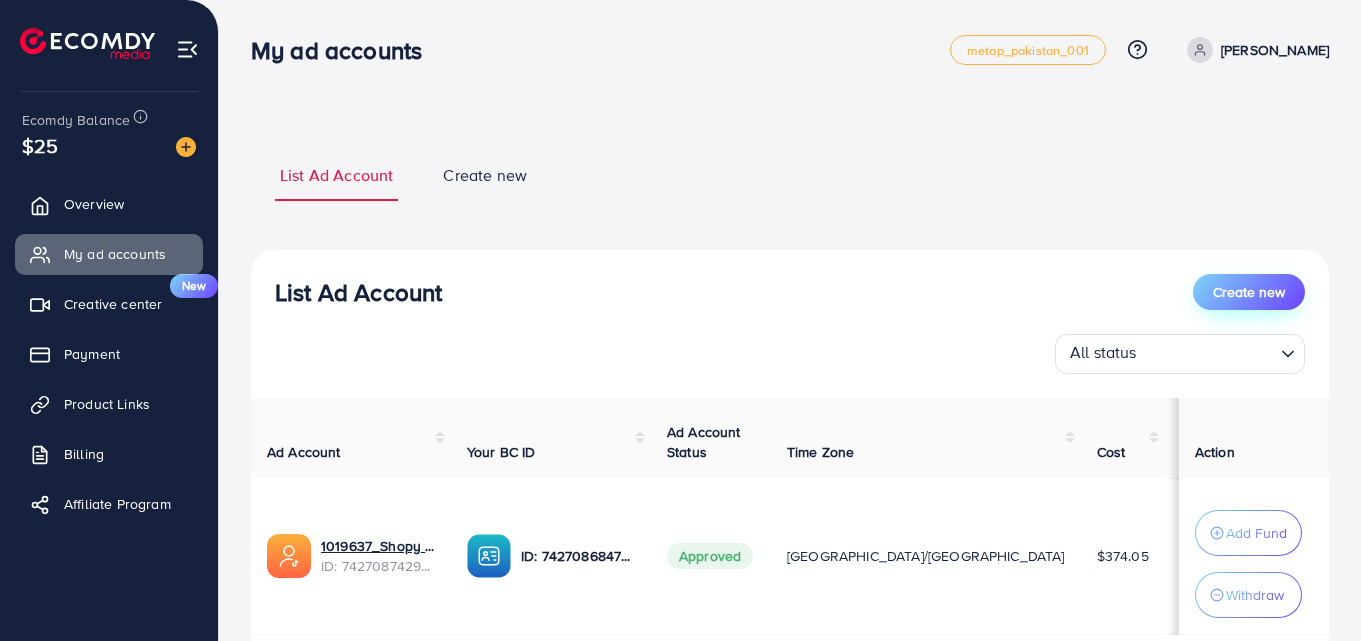 click on "Create new" at bounding box center (1249, 292) 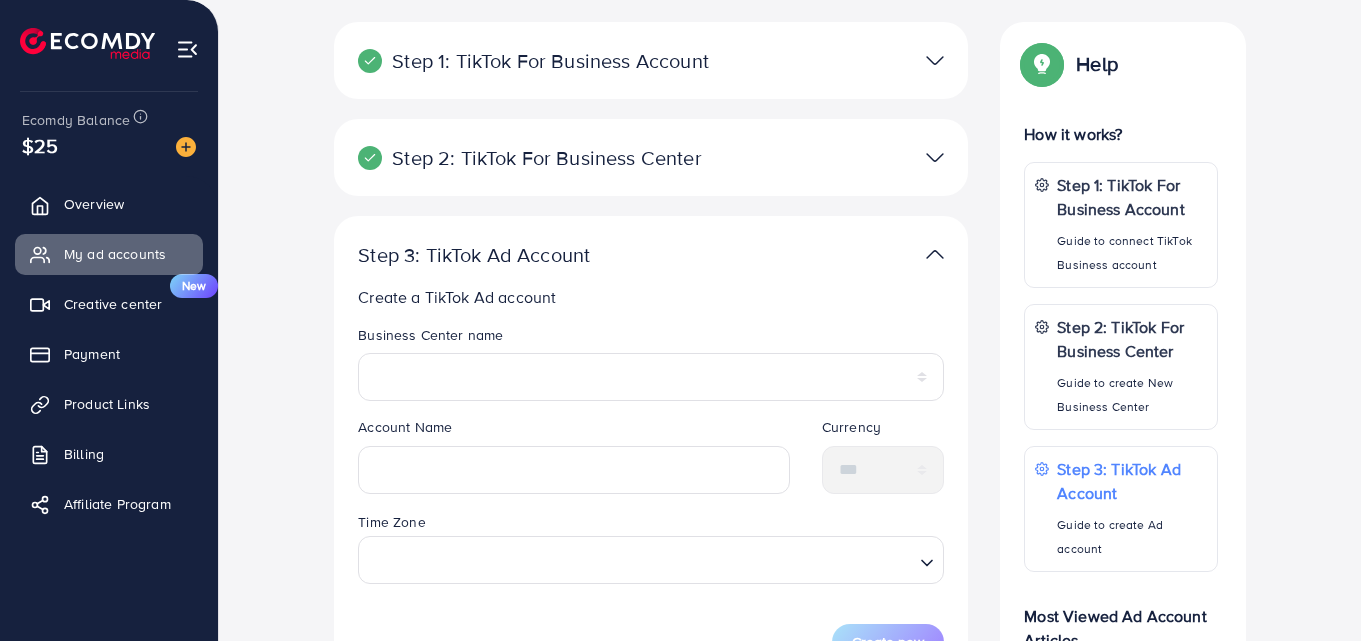 scroll, scrollTop: 0, scrollLeft: 0, axis: both 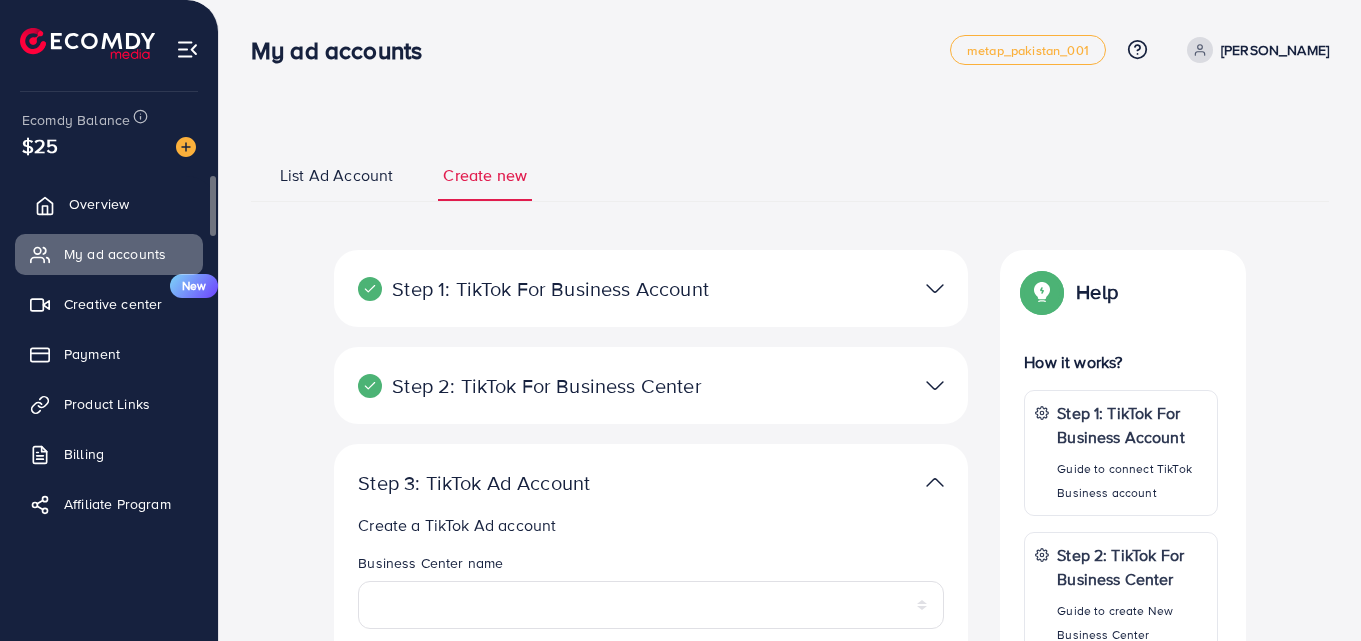 click on "Overview" at bounding box center [109, 204] 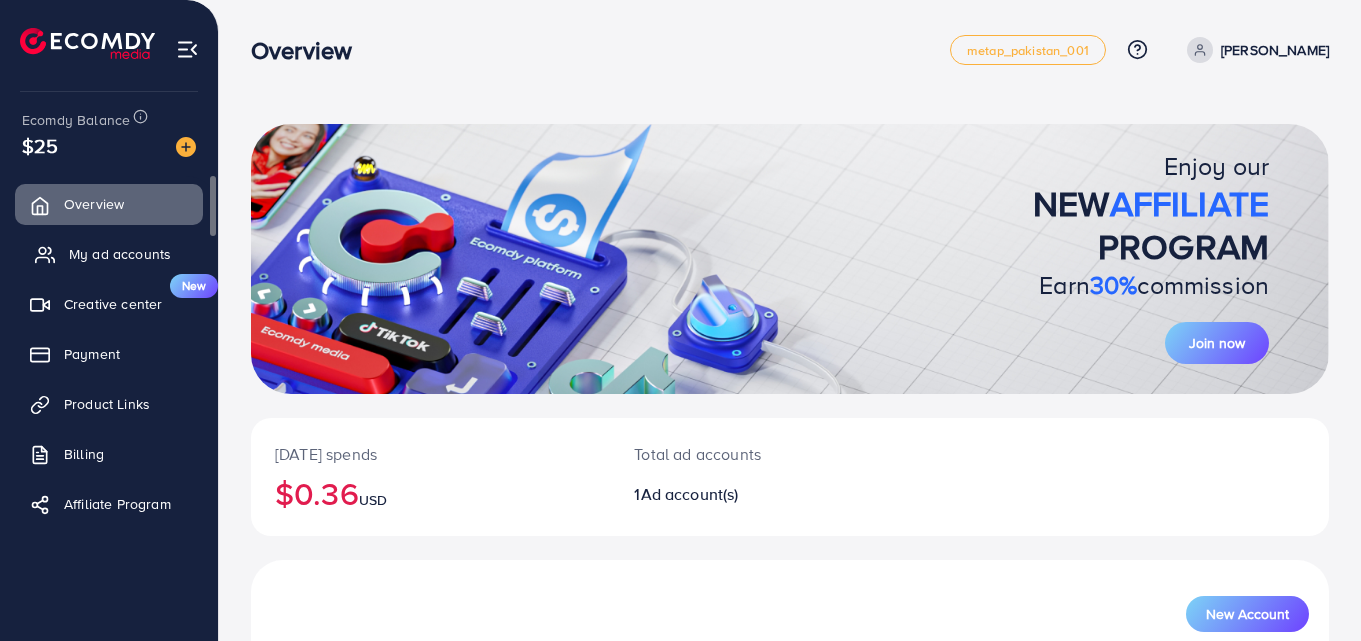 click on "My ad accounts" at bounding box center (120, 254) 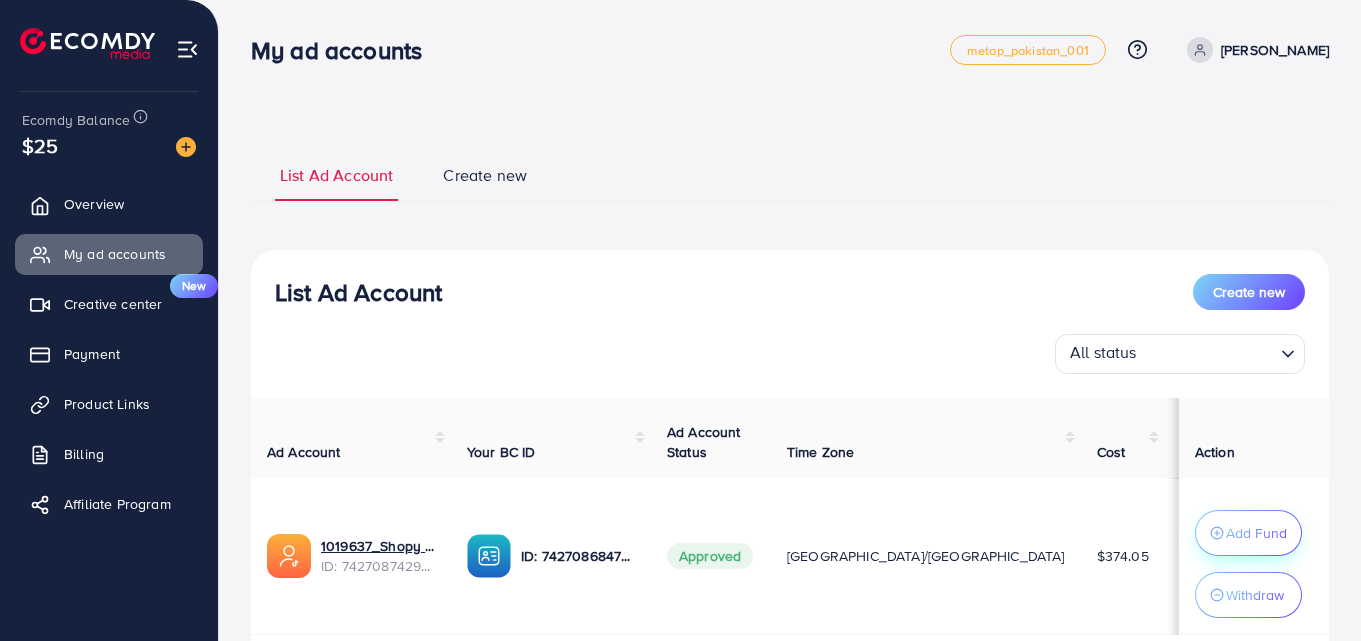 click on "Add Fund" at bounding box center (1248, 533) 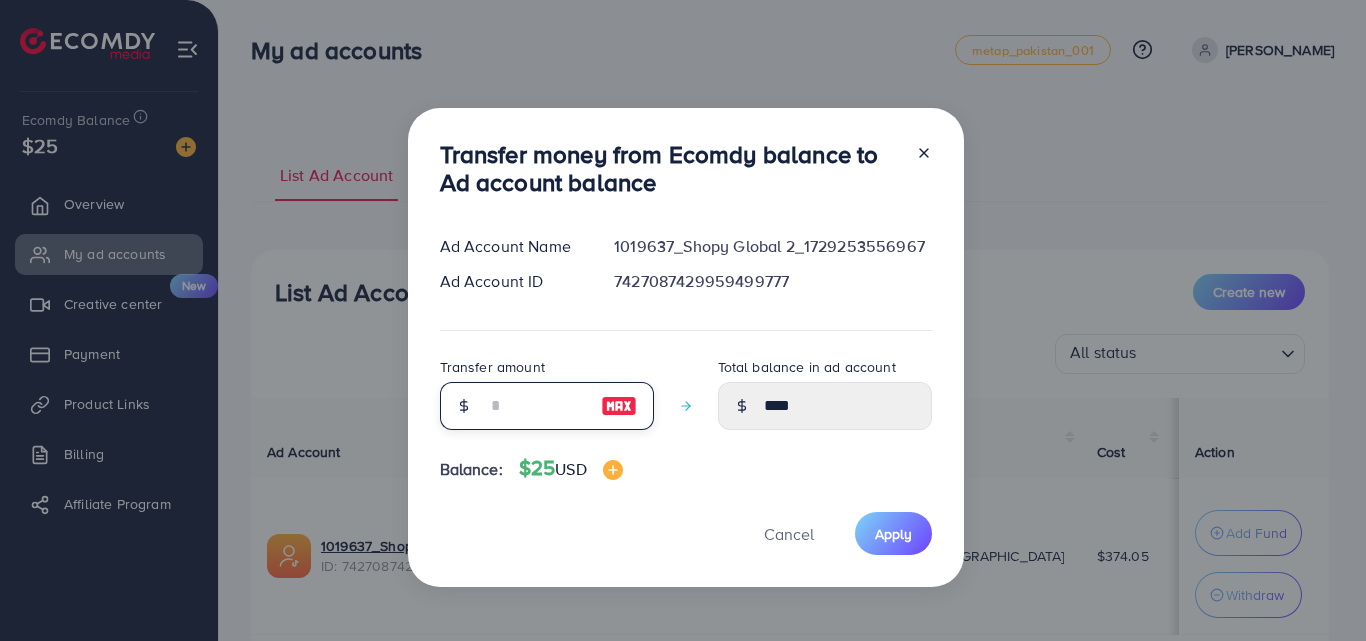 click at bounding box center [536, 406] 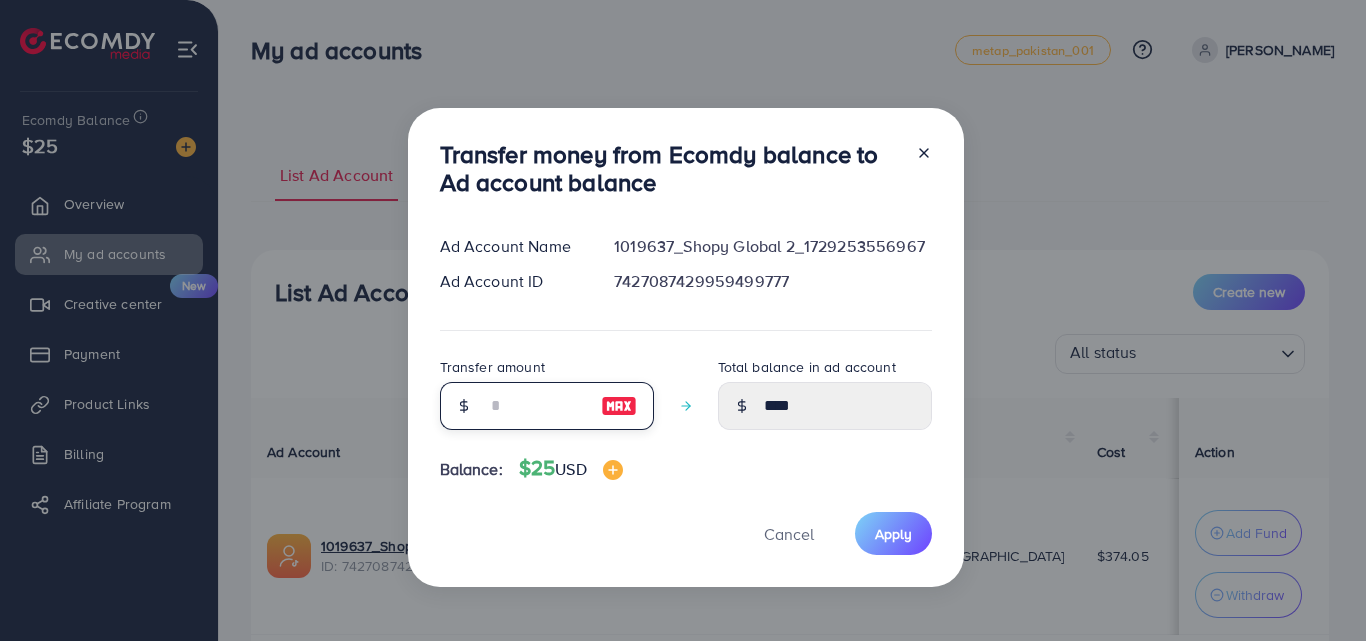 type on "*" 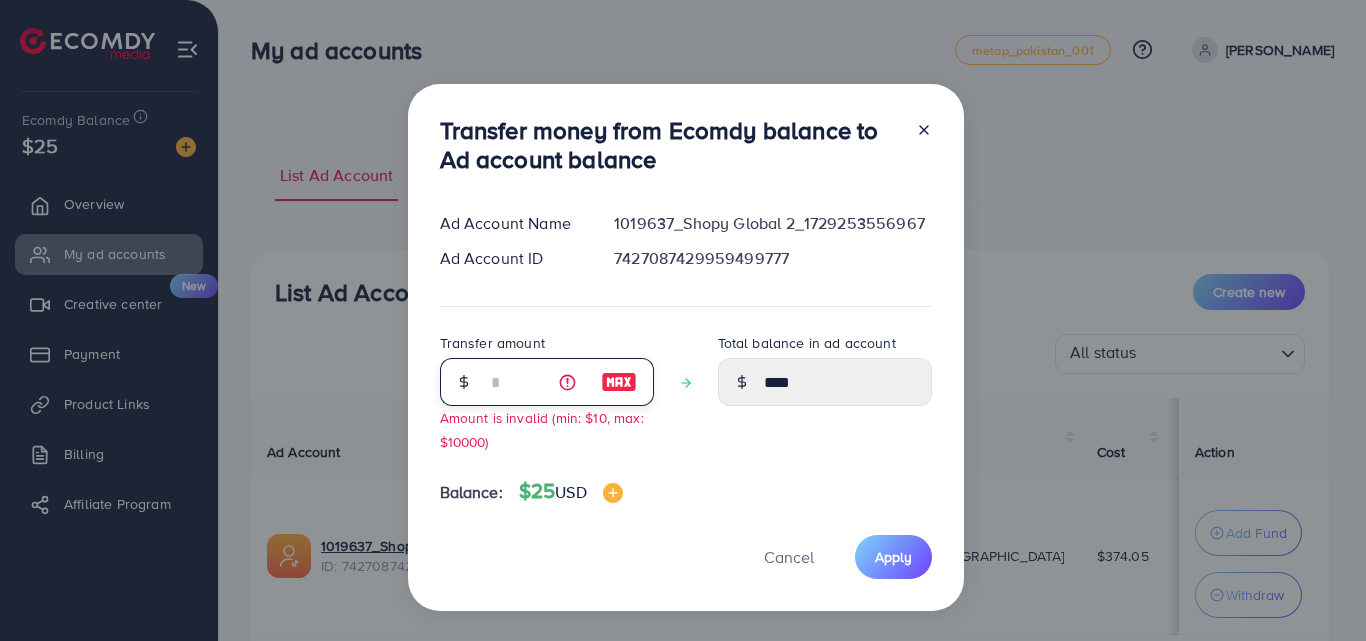 type on "****" 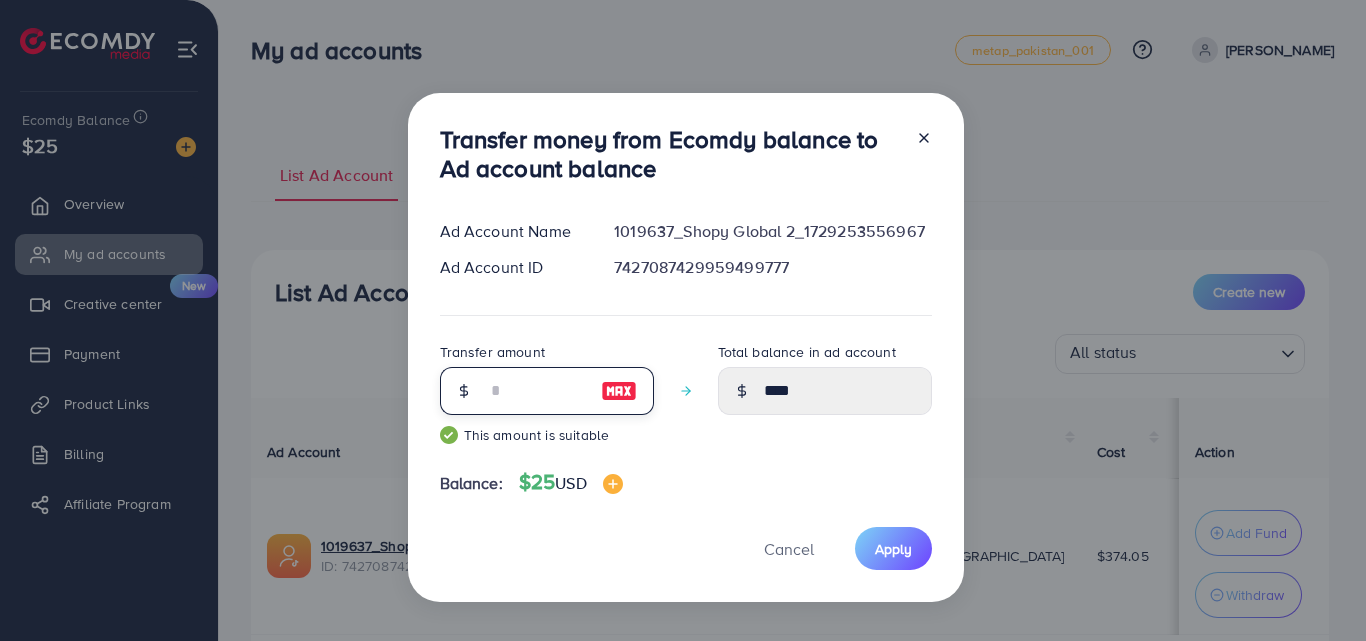type on "*****" 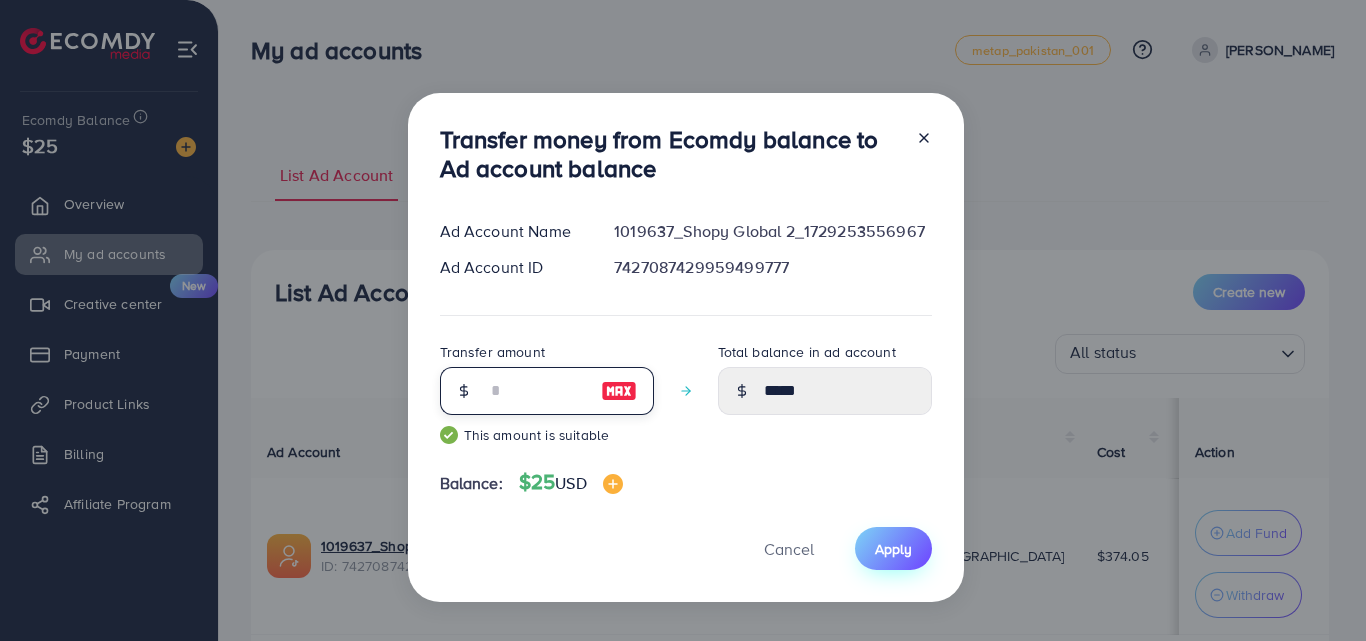 type on "**" 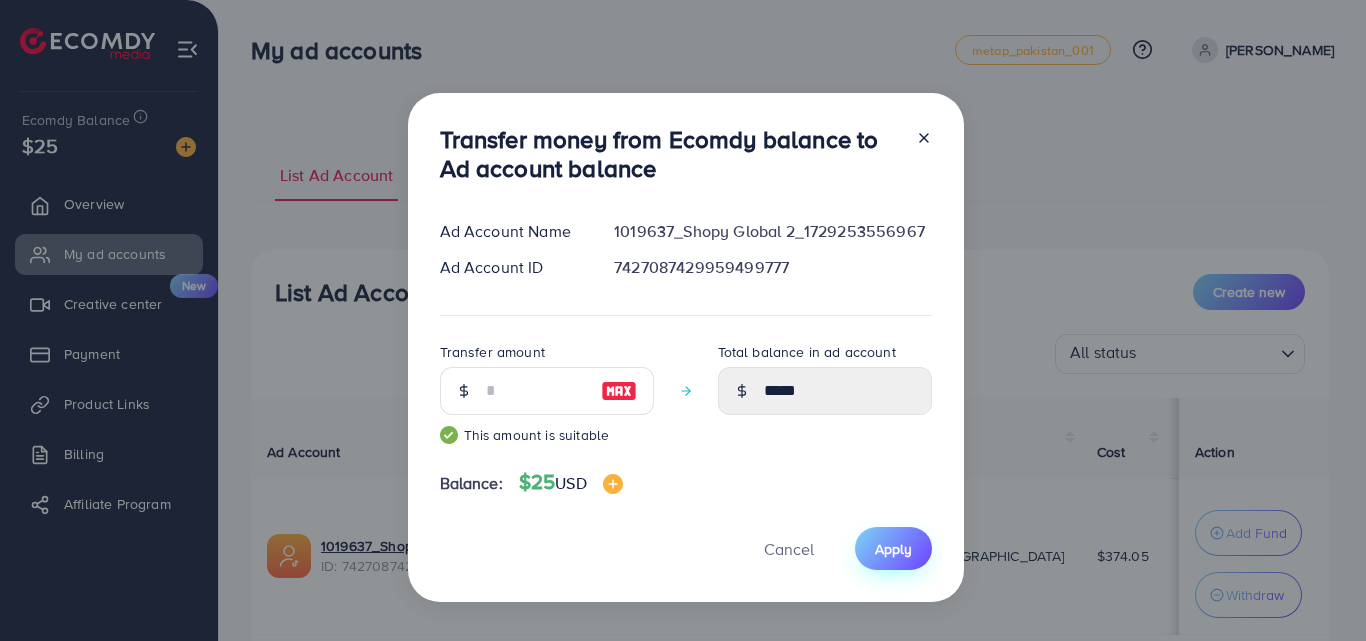 click on "Apply" at bounding box center (893, 548) 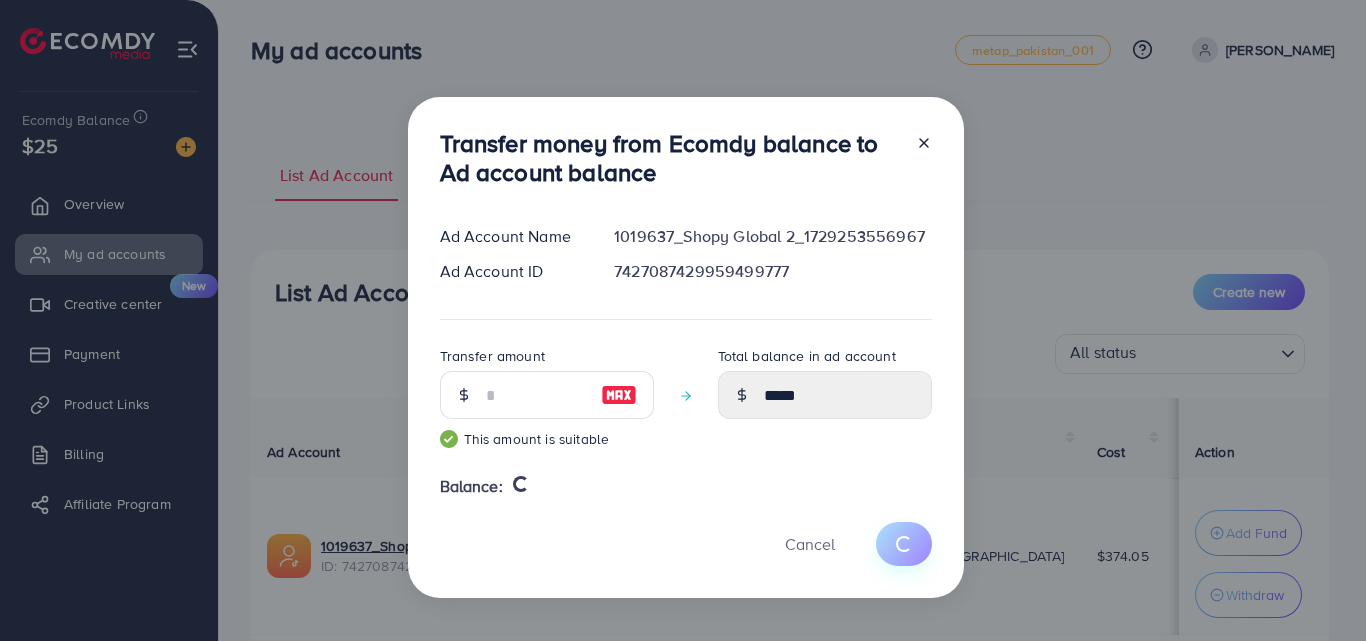 type 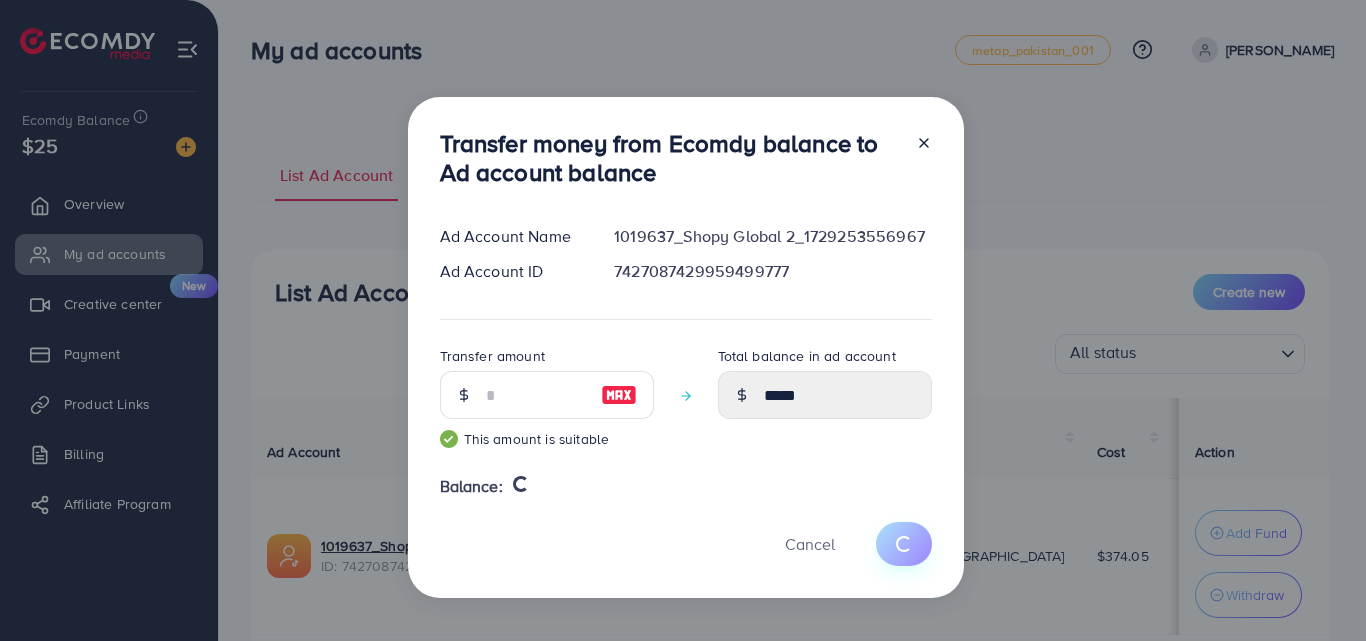 type on "****" 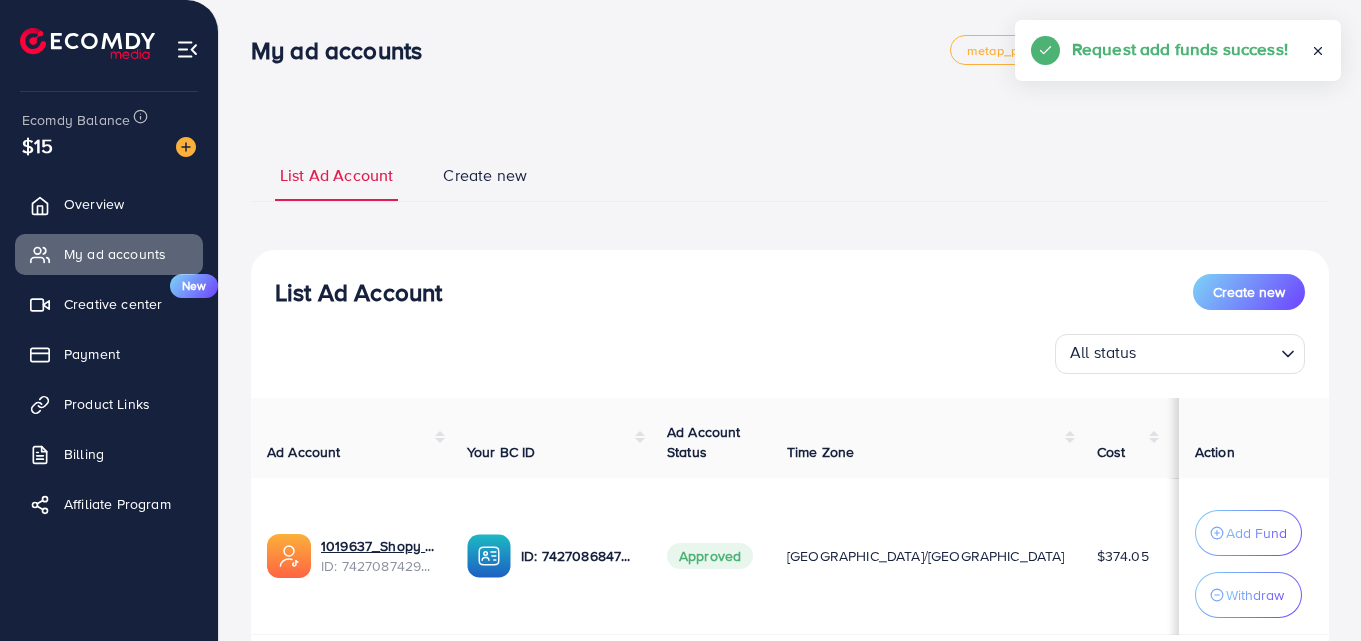 drag, startPoint x: 910, startPoint y: 544, endPoint x: 1102, endPoint y: 385, distance: 249.28899 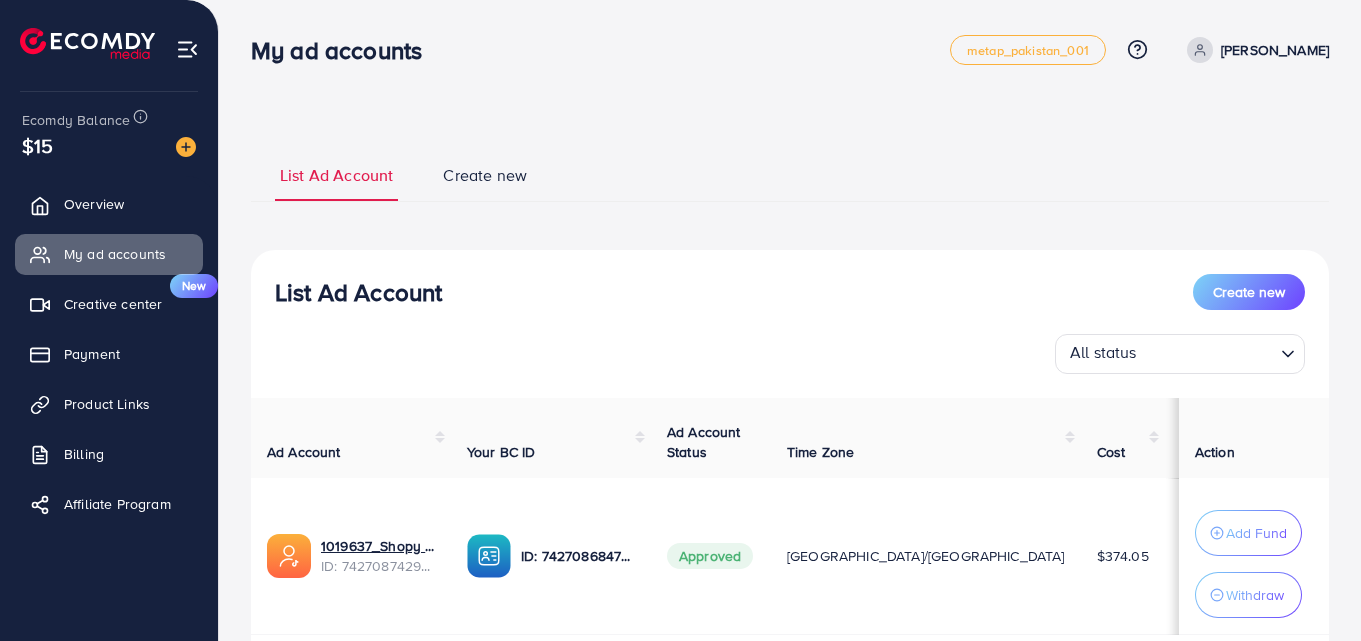 click on "My ad accounts   metap_pakistan_001  Help Center Contact Support Plans and Pricing Term and policy About Us  [PERSON_NAME]  Profile Log out" at bounding box center [790, 49] 